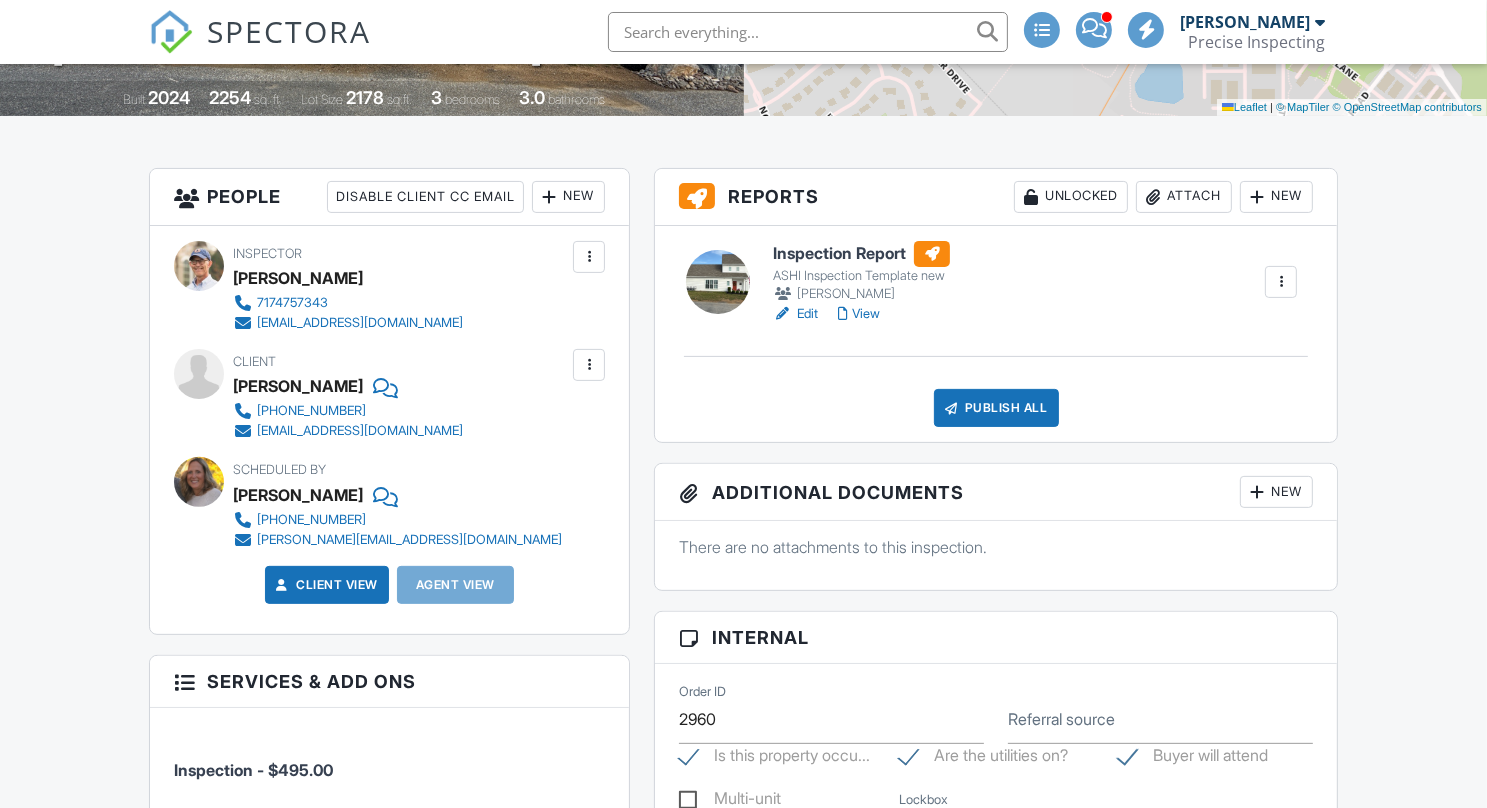 scroll, scrollTop: 479, scrollLeft: 0, axis: vertical 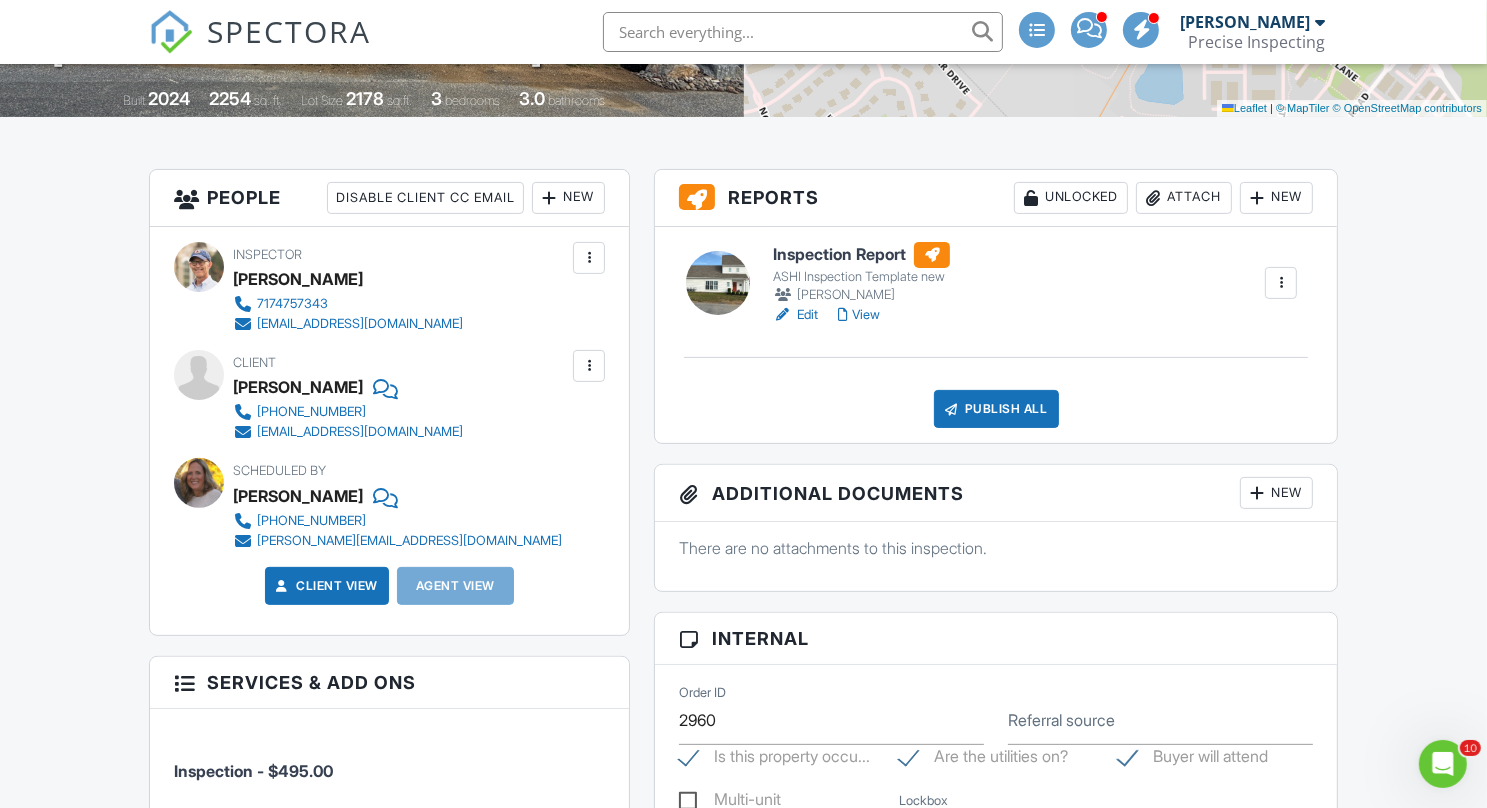 click on "Publish All" at bounding box center [996, 409] 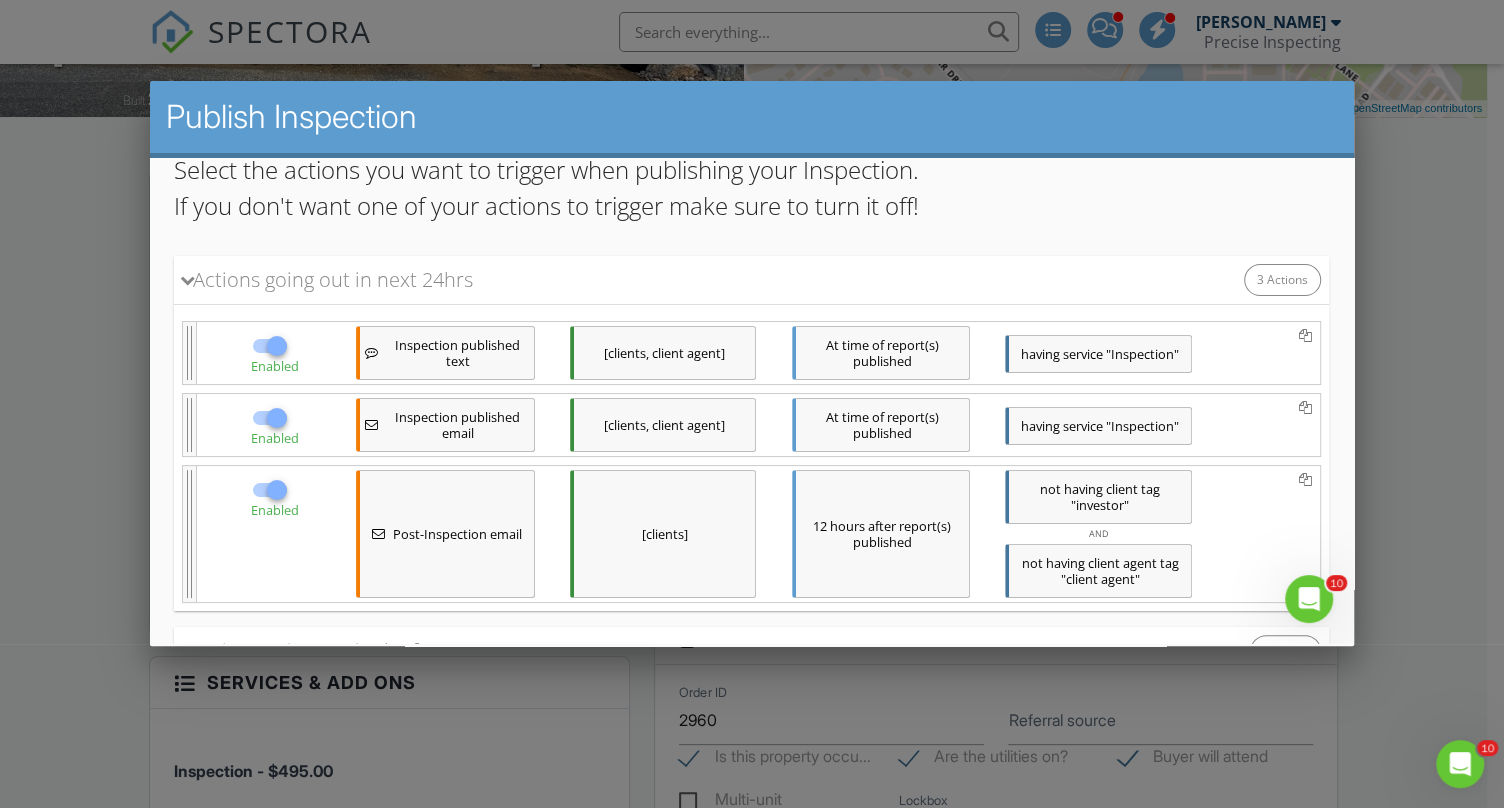 scroll, scrollTop: 310, scrollLeft: 0, axis: vertical 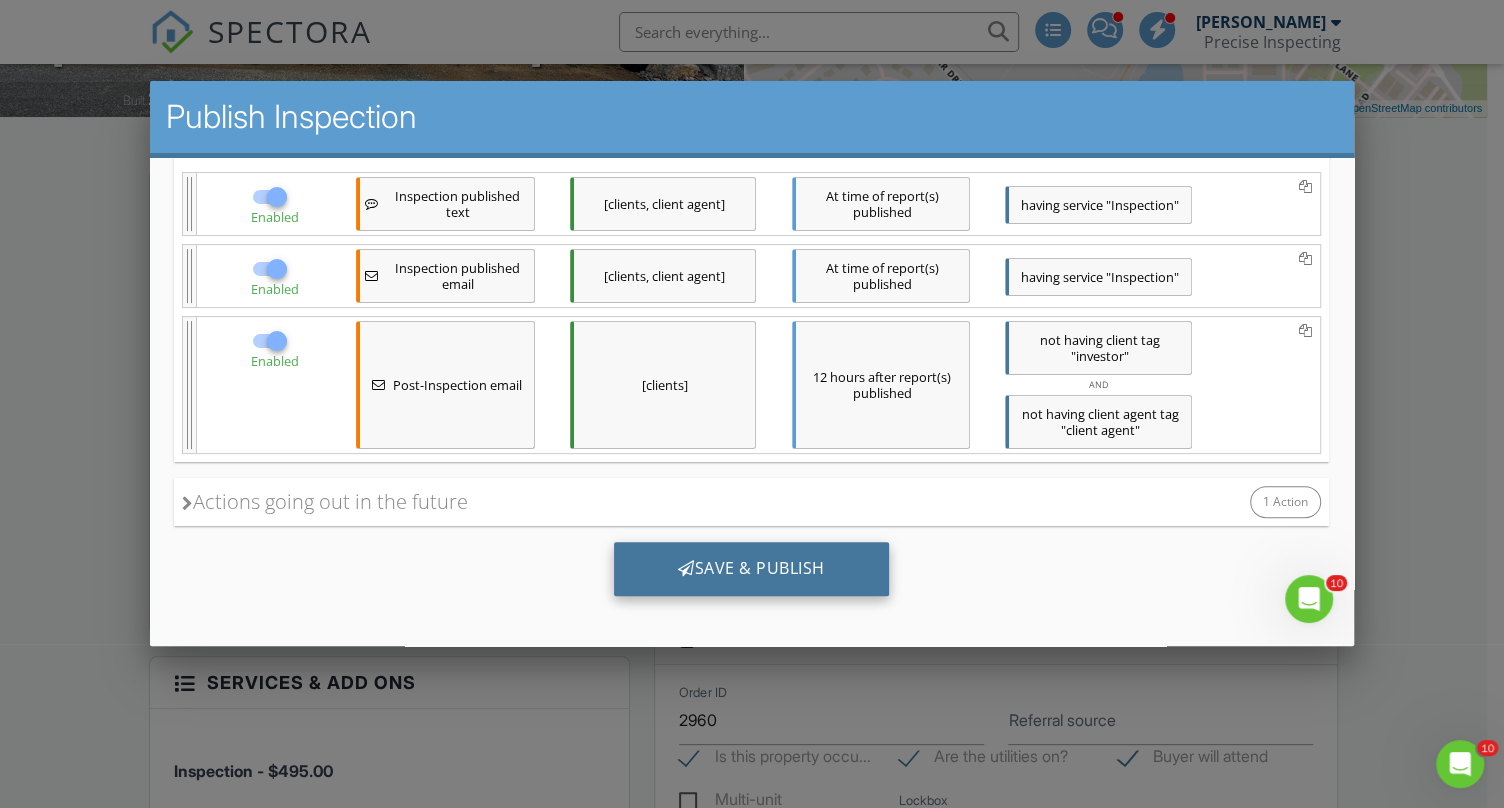 click on "Save & Publish" at bounding box center [751, 568] 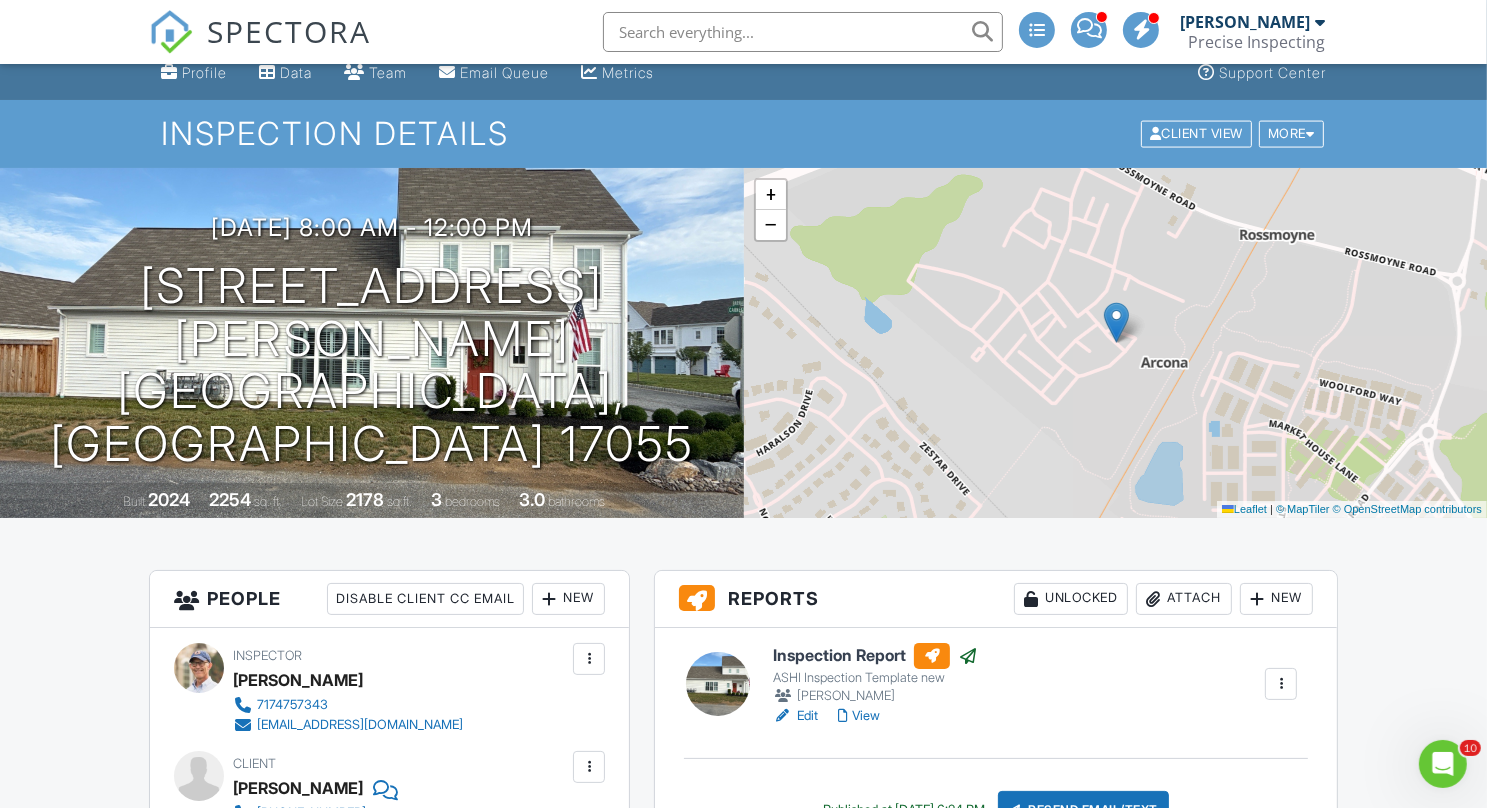 scroll, scrollTop: 0, scrollLeft: 0, axis: both 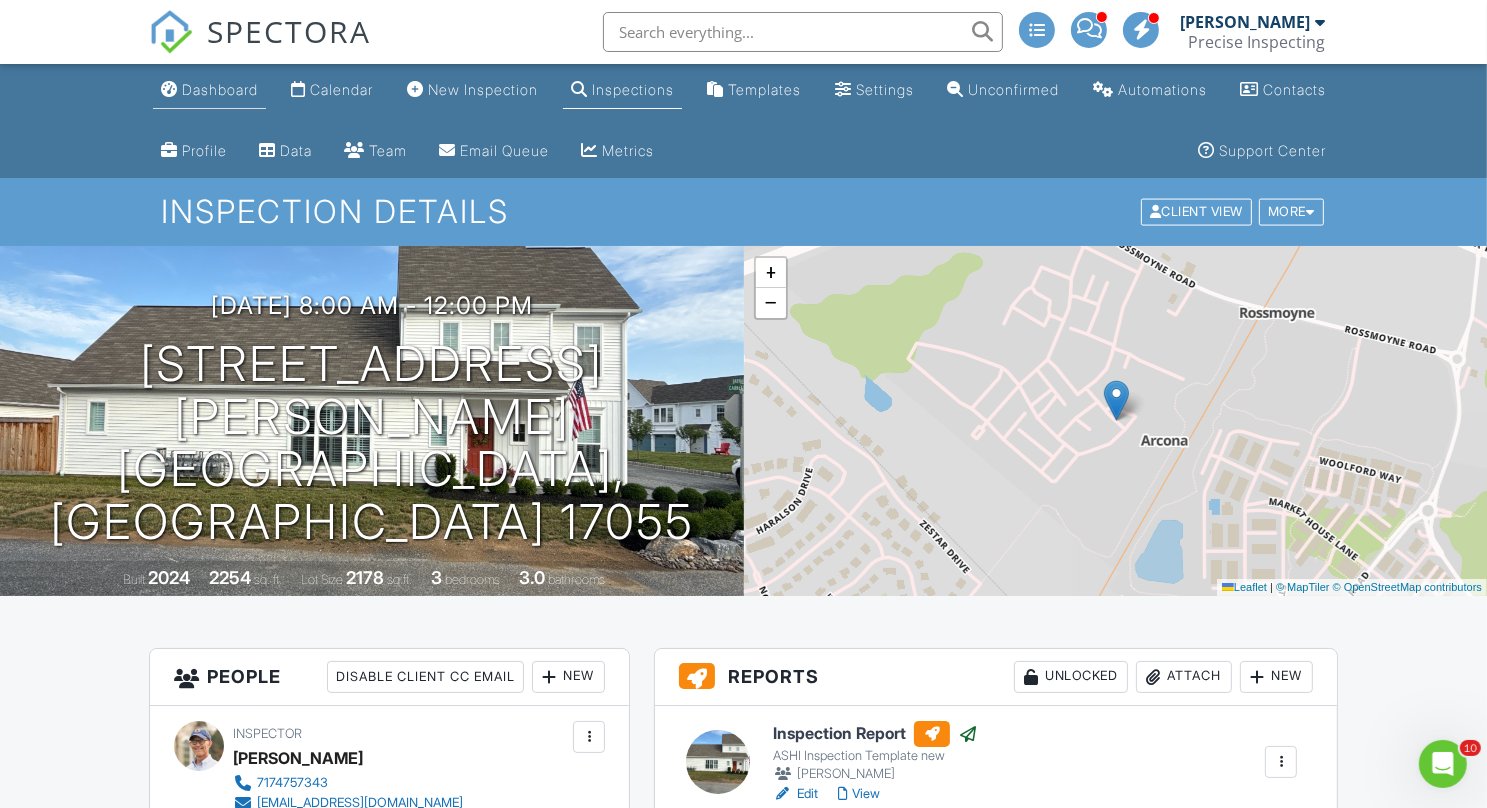 click on "Dashboard" at bounding box center [220, 89] 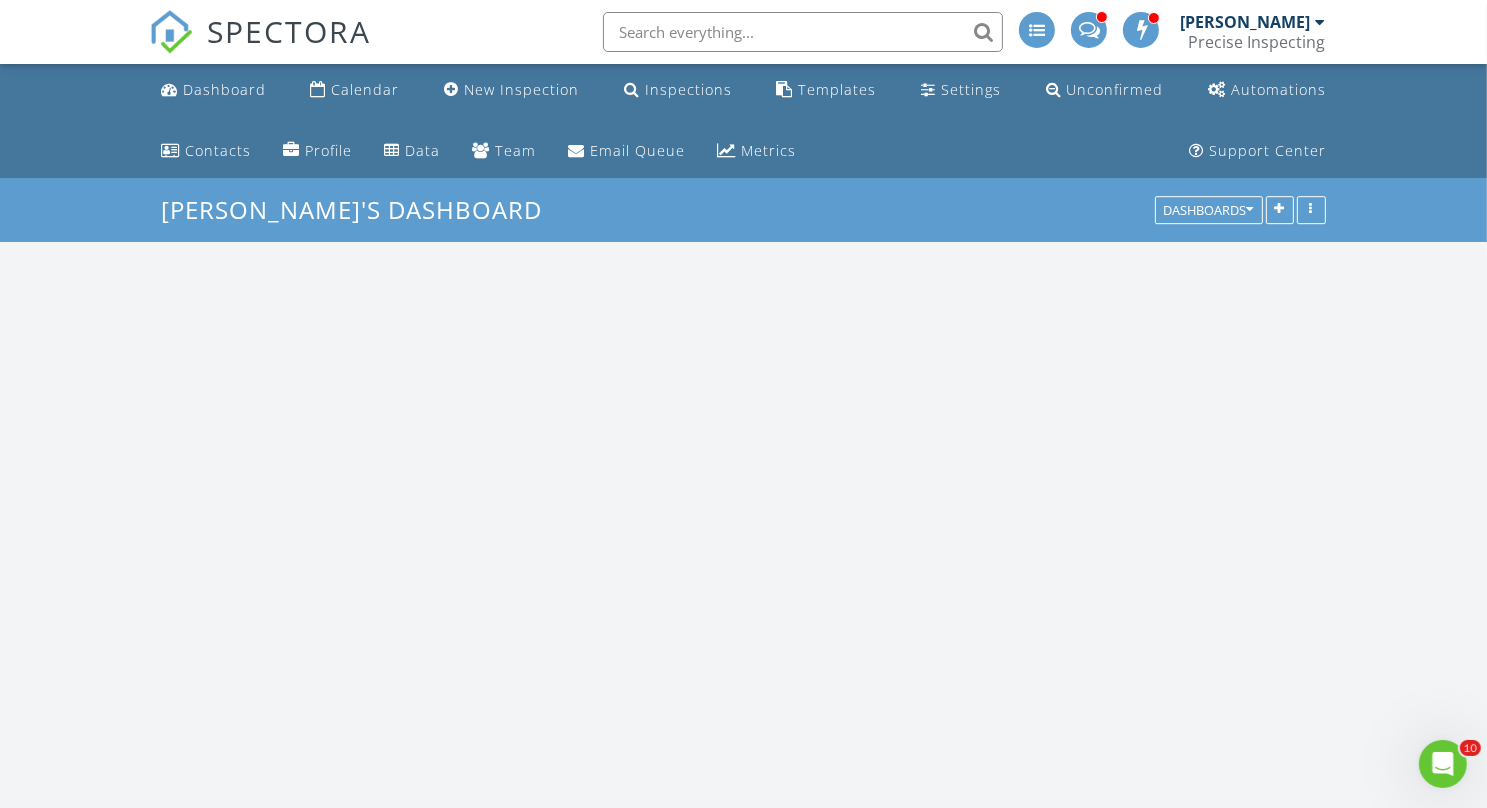 scroll, scrollTop: 0, scrollLeft: 0, axis: both 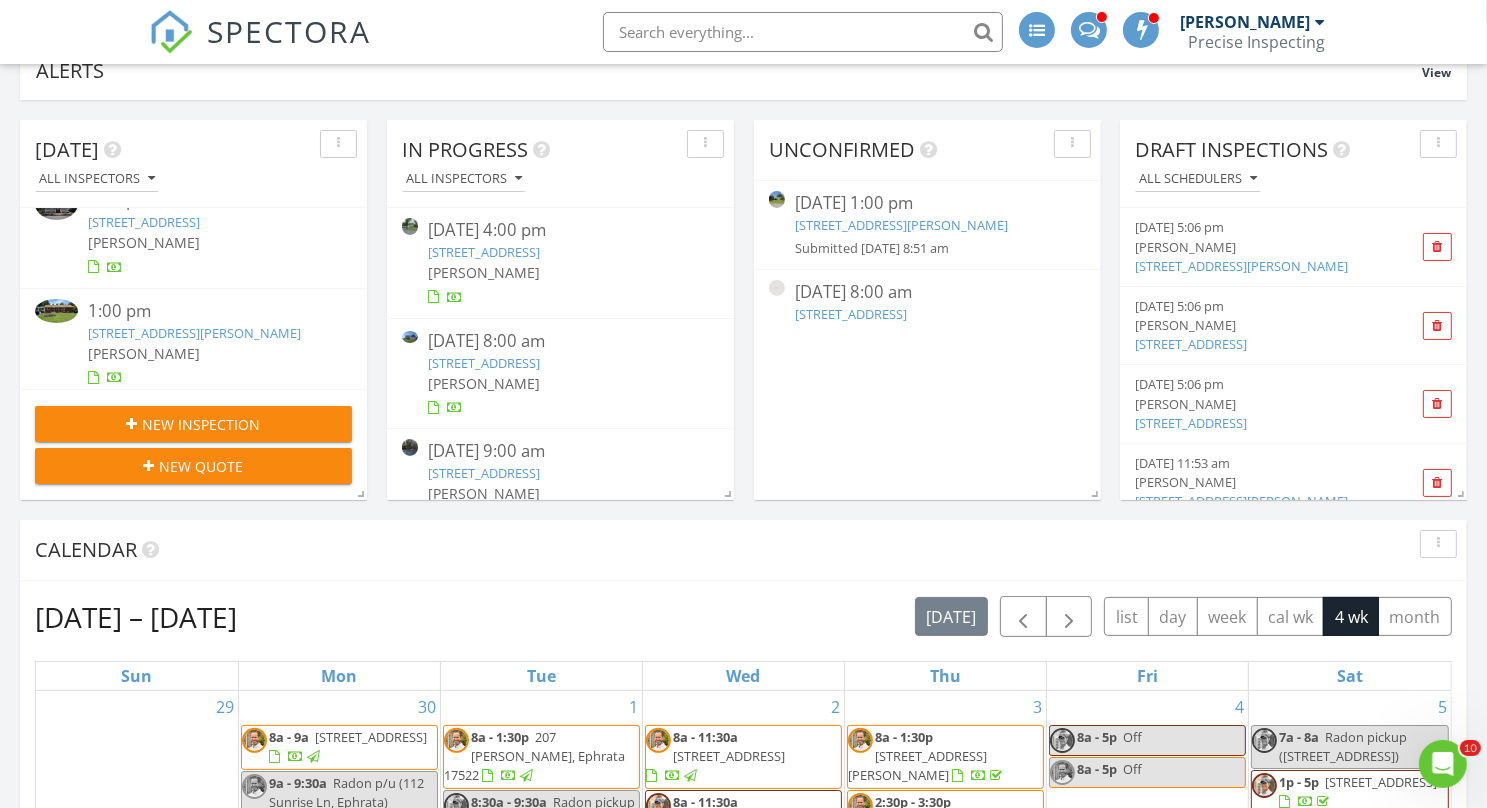 click on "342 Maxson Rd, Lancaster, PA 17601" at bounding box center [194, 333] 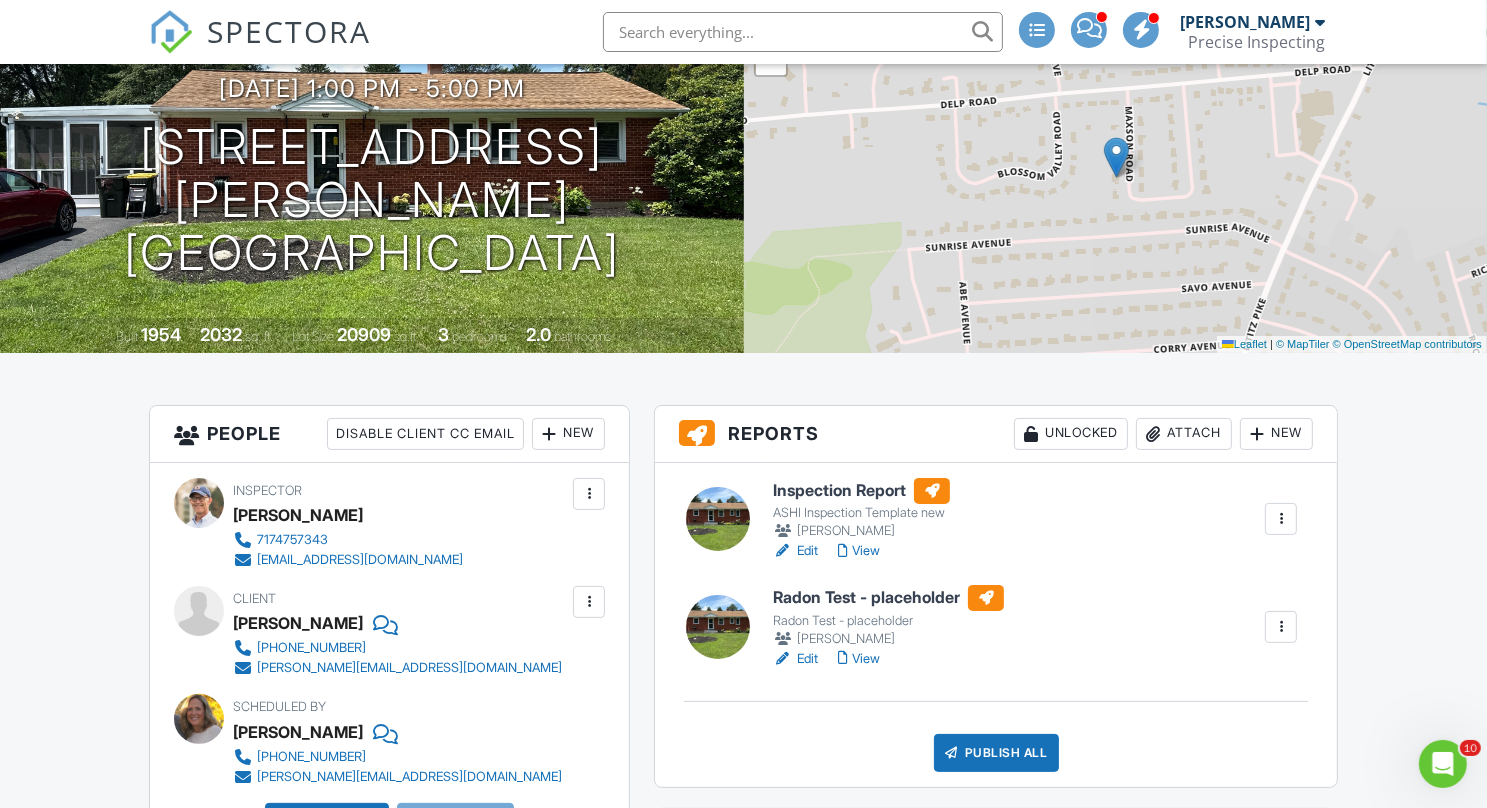 scroll, scrollTop: 325, scrollLeft: 0, axis: vertical 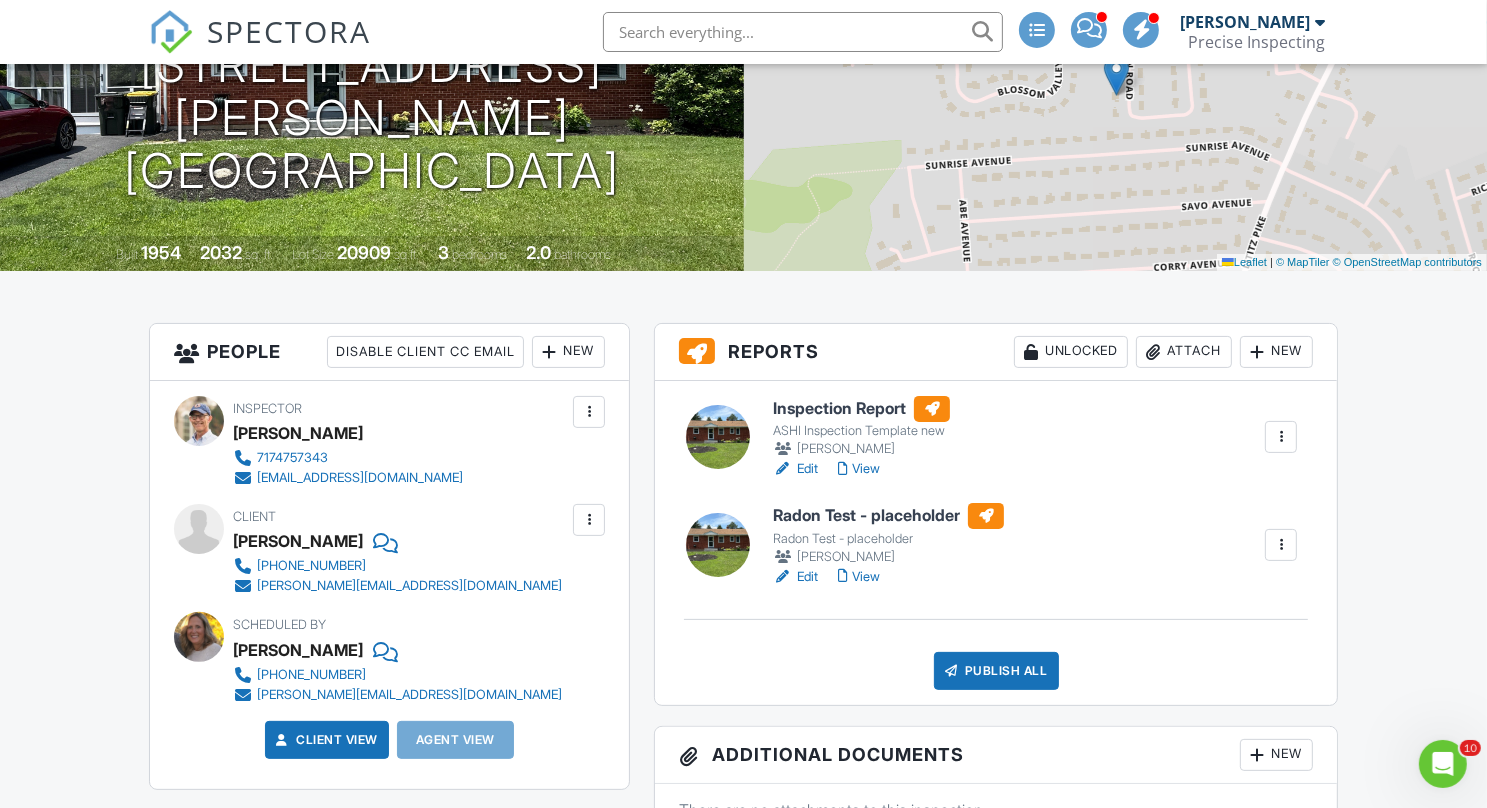 click on "View" at bounding box center (859, 469) 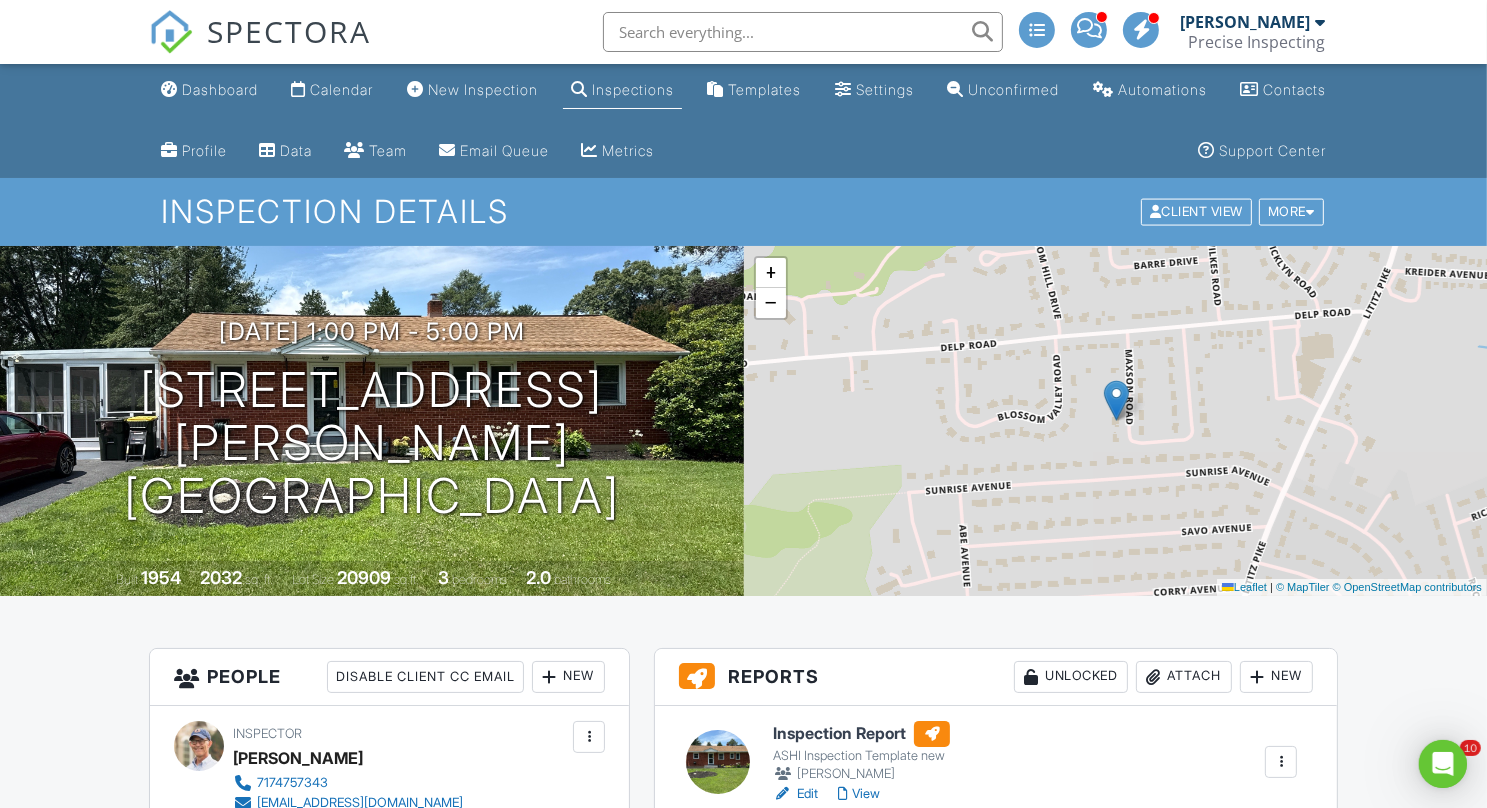 scroll, scrollTop: 0, scrollLeft: 0, axis: both 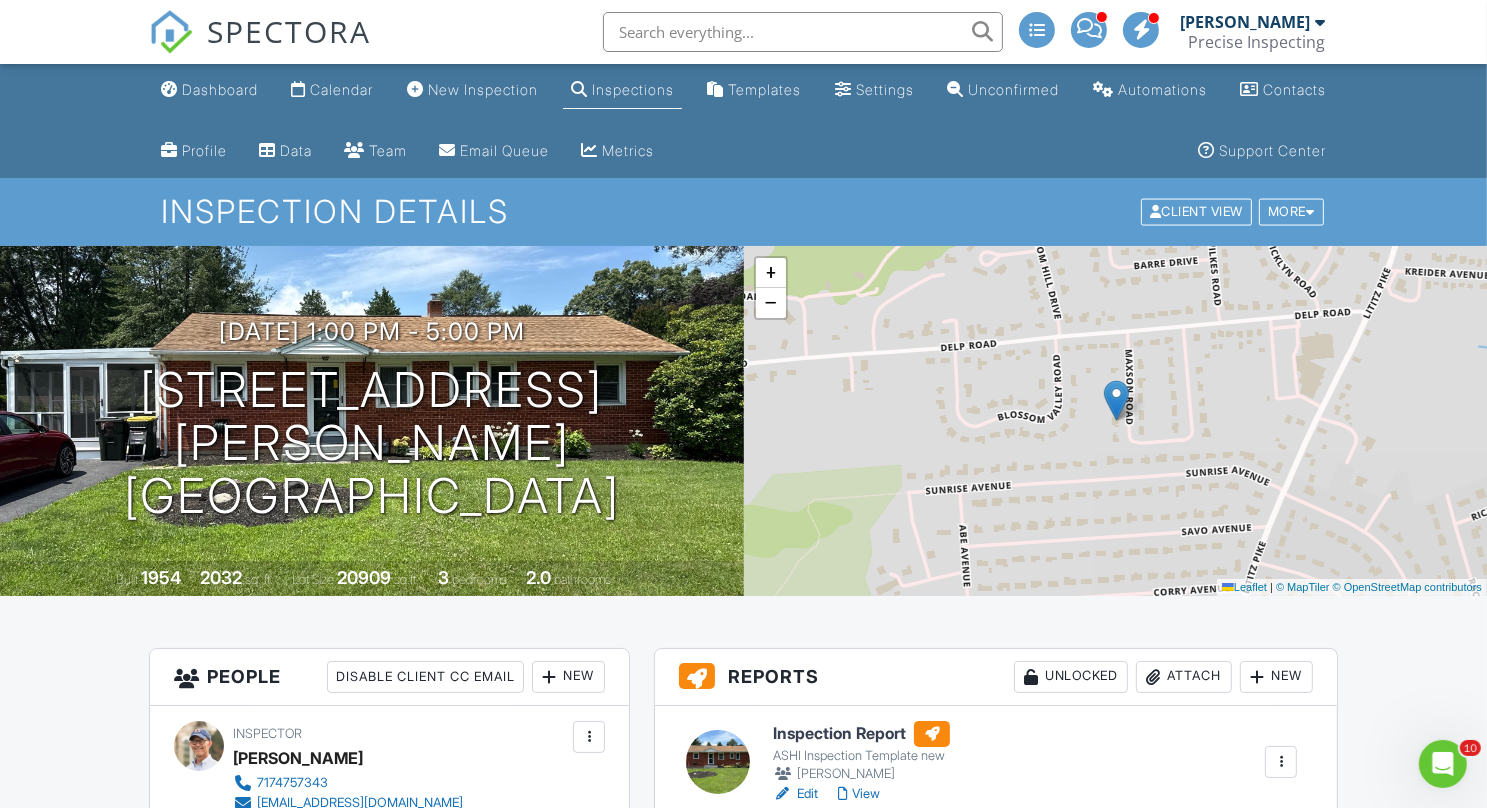 click on "View" at bounding box center [859, 794] 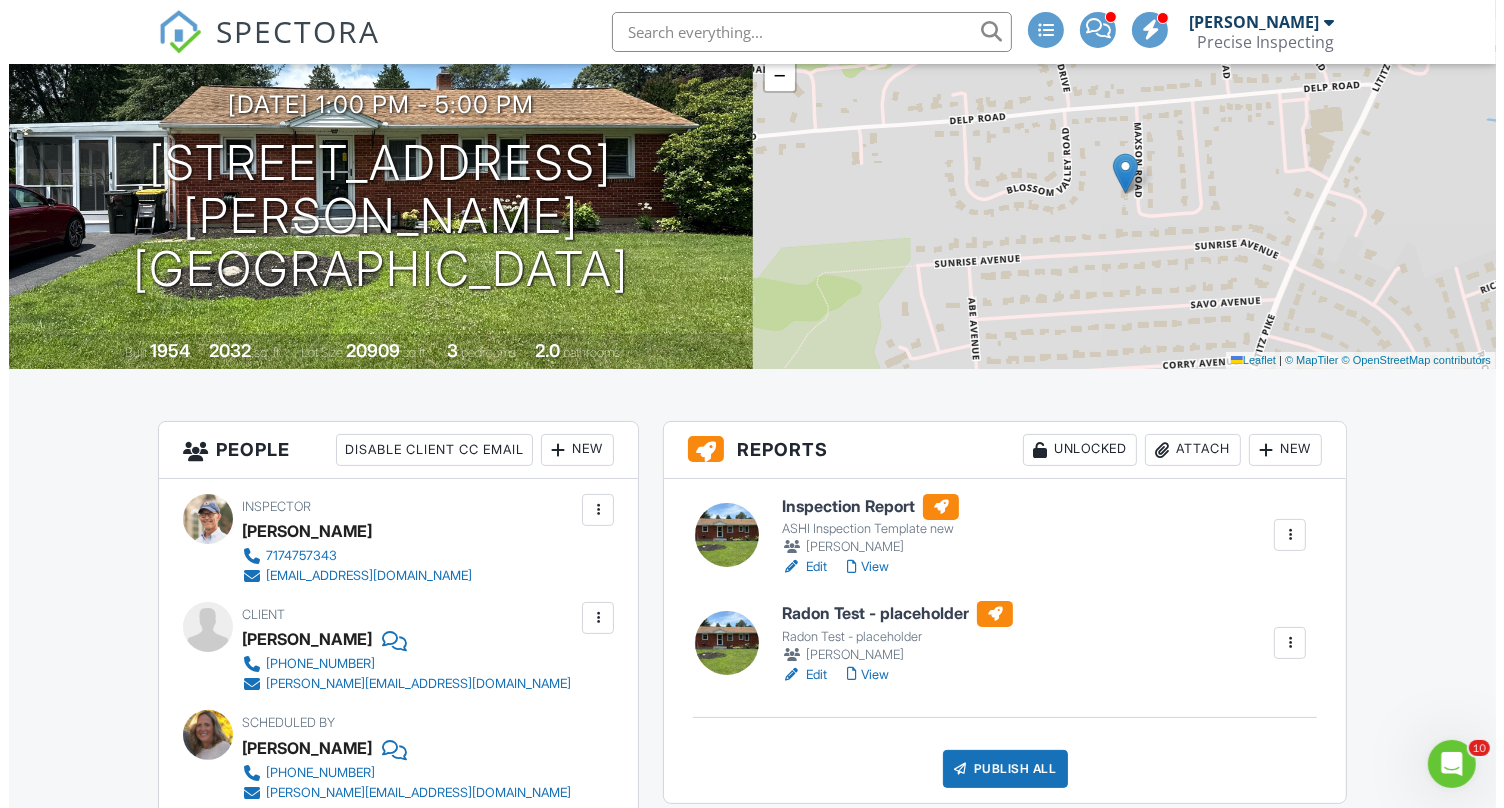 scroll, scrollTop: 233, scrollLeft: 0, axis: vertical 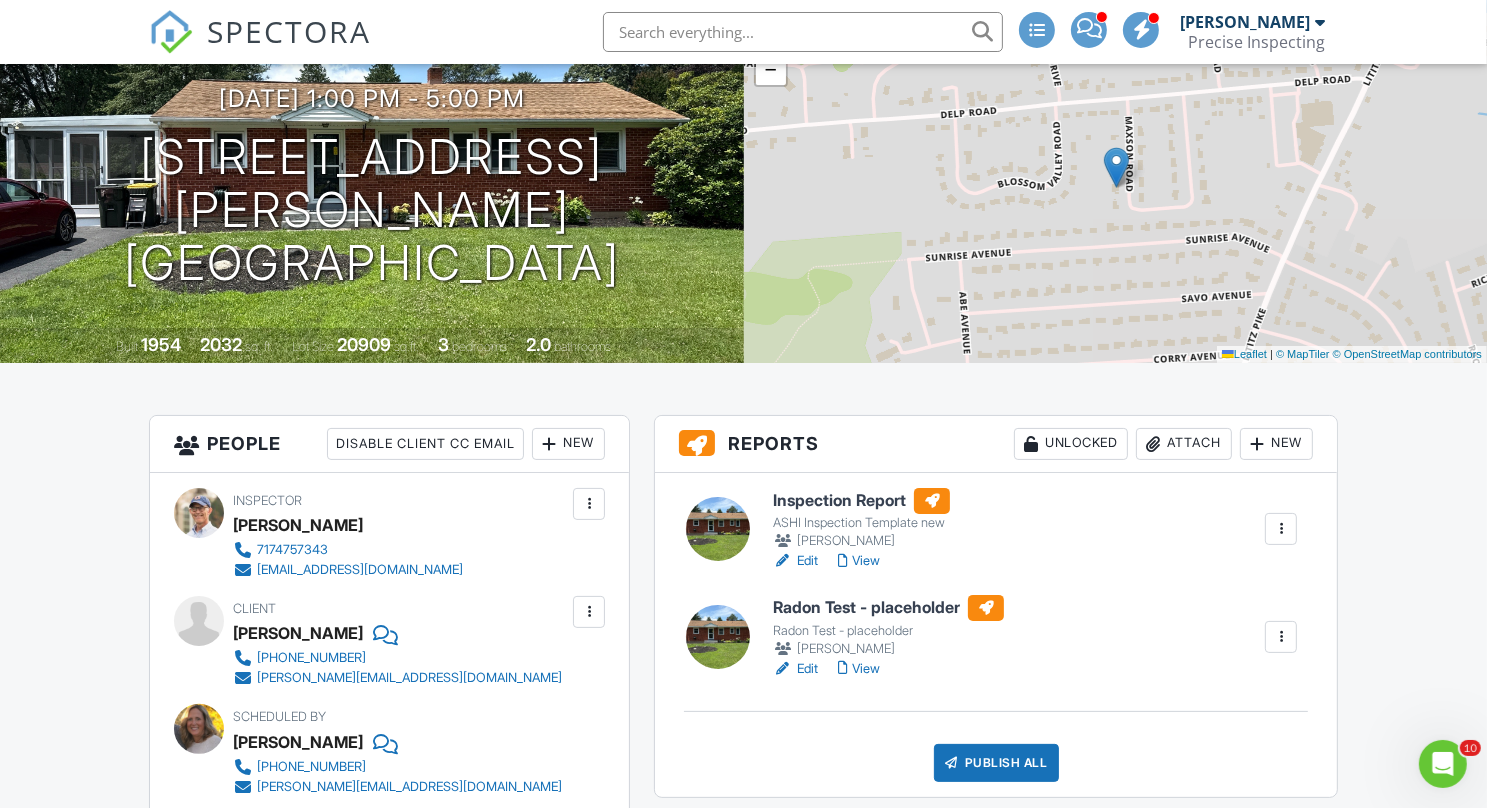 click on "Publish All" at bounding box center (996, 763) 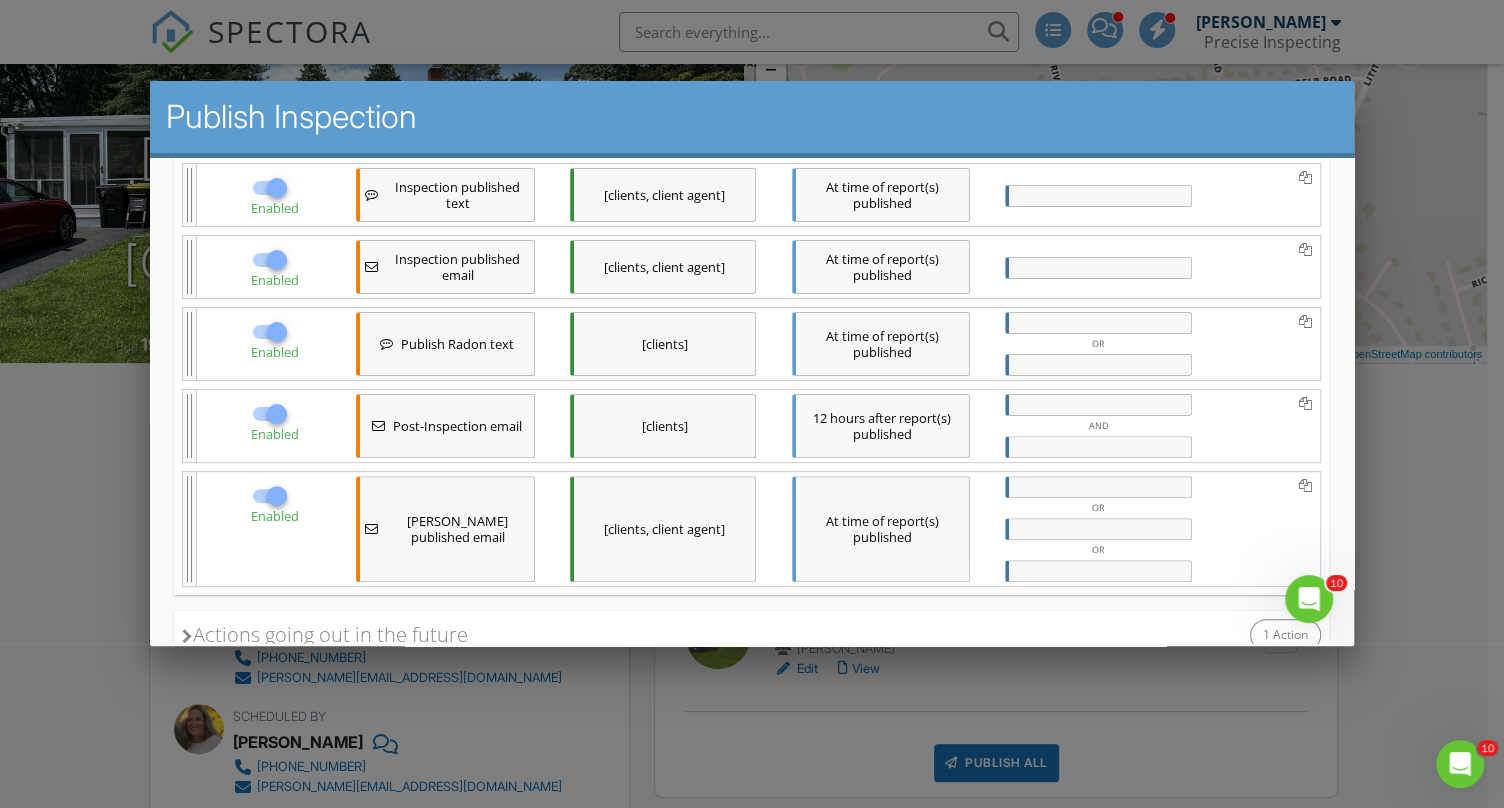 scroll, scrollTop: 360, scrollLeft: 0, axis: vertical 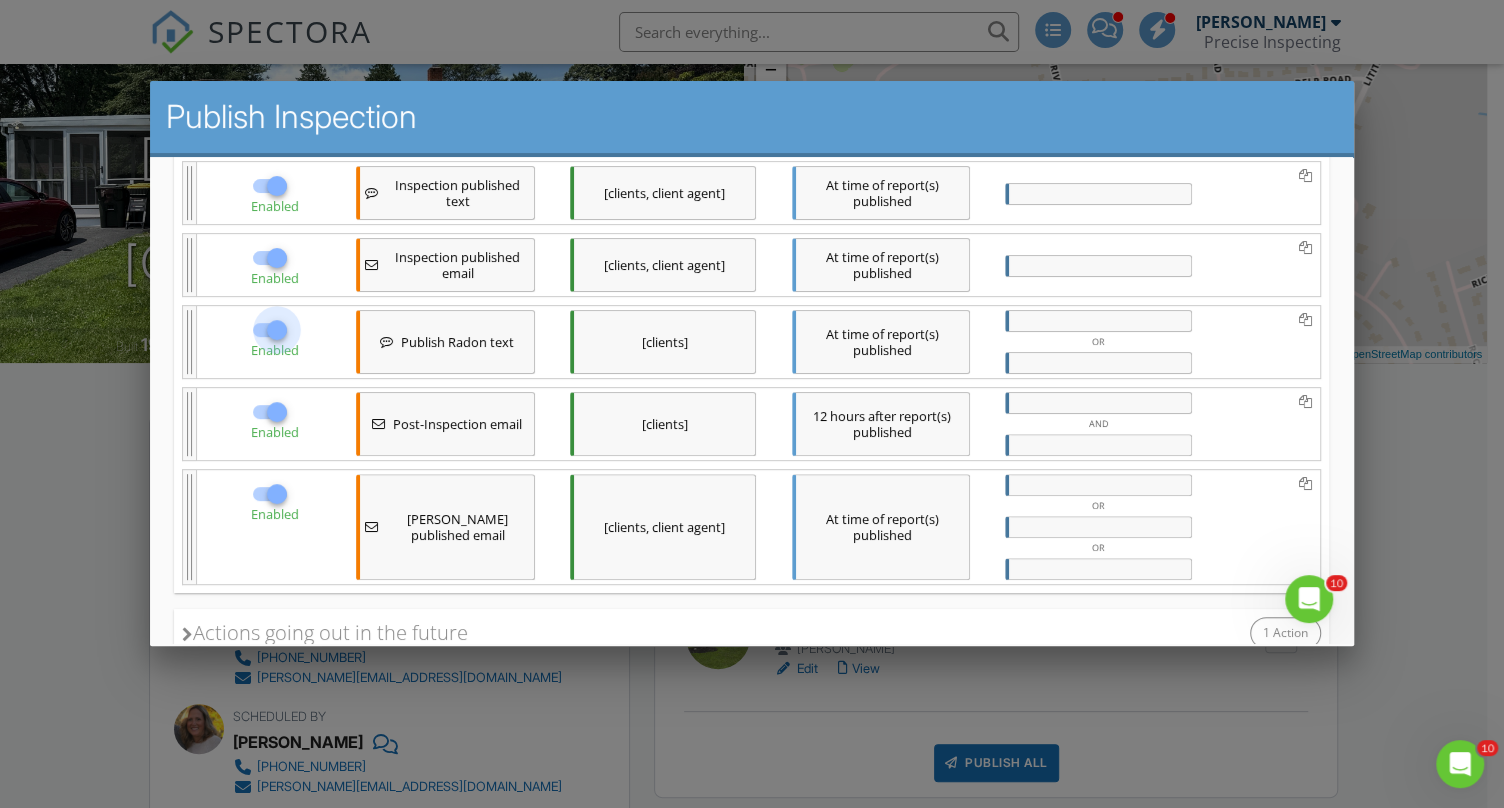 click at bounding box center (277, 329) 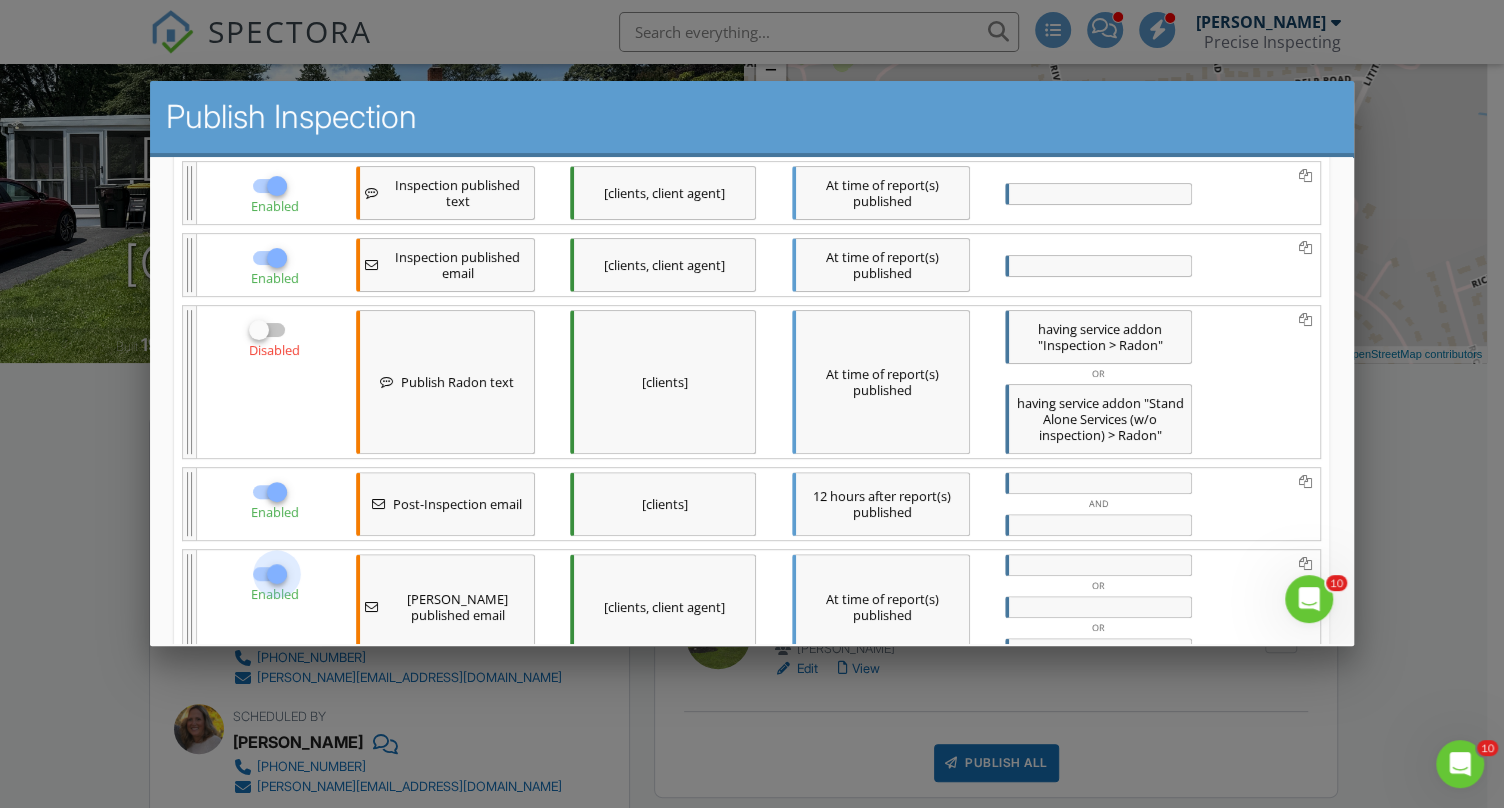 click at bounding box center [277, 573] 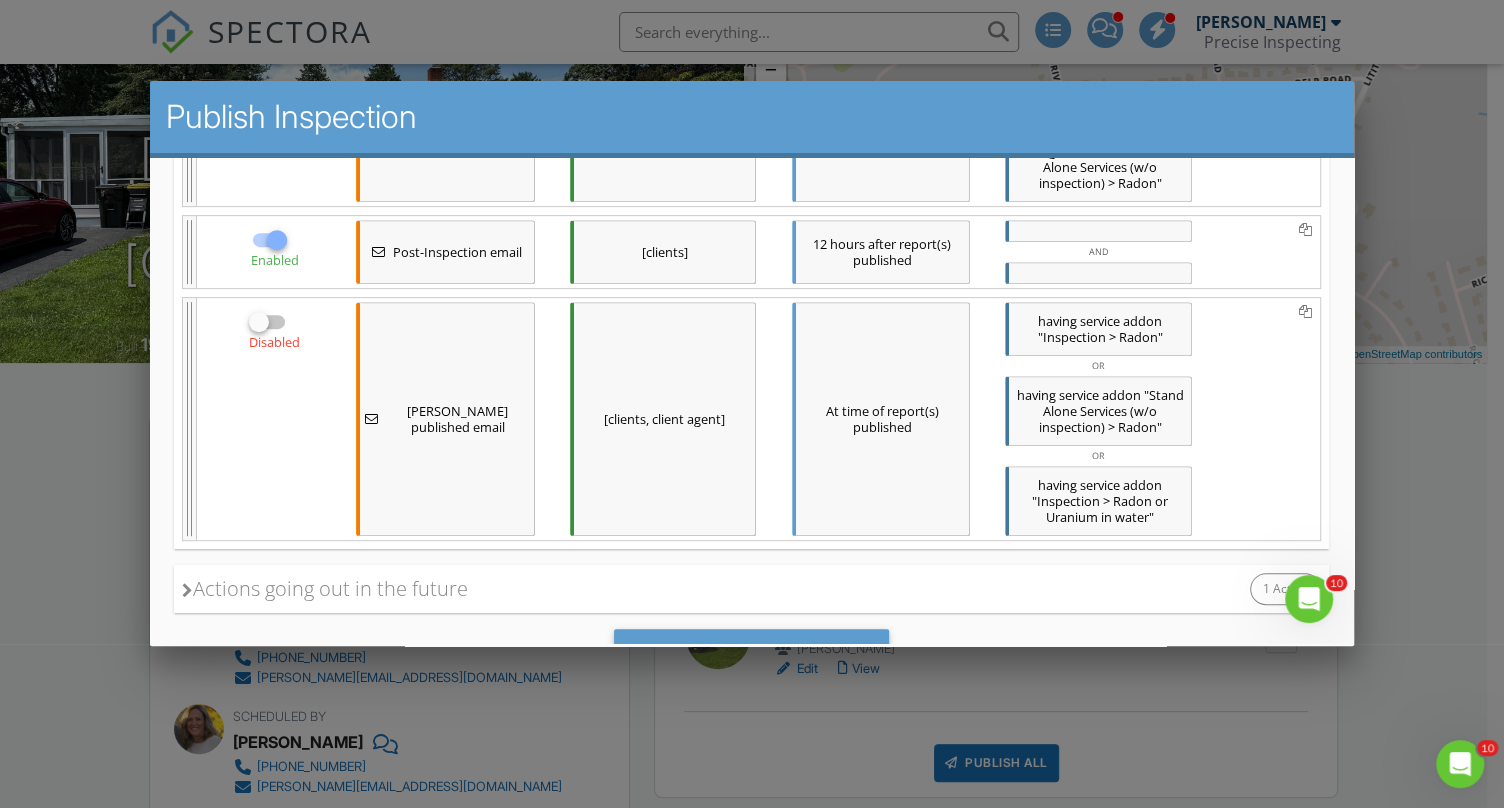 scroll, scrollTop: 645, scrollLeft: 0, axis: vertical 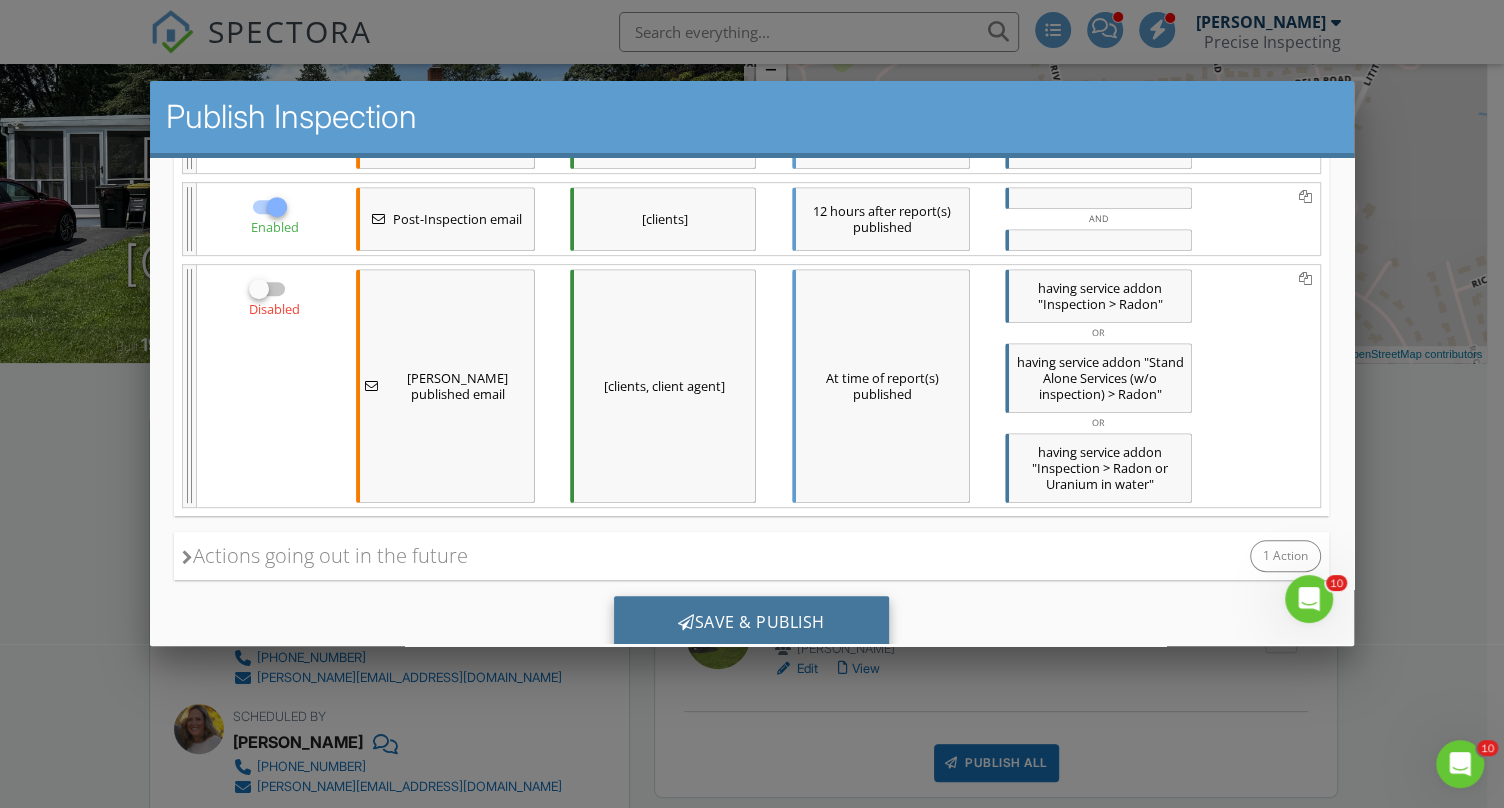 click on "Save & Publish" at bounding box center (751, 622) 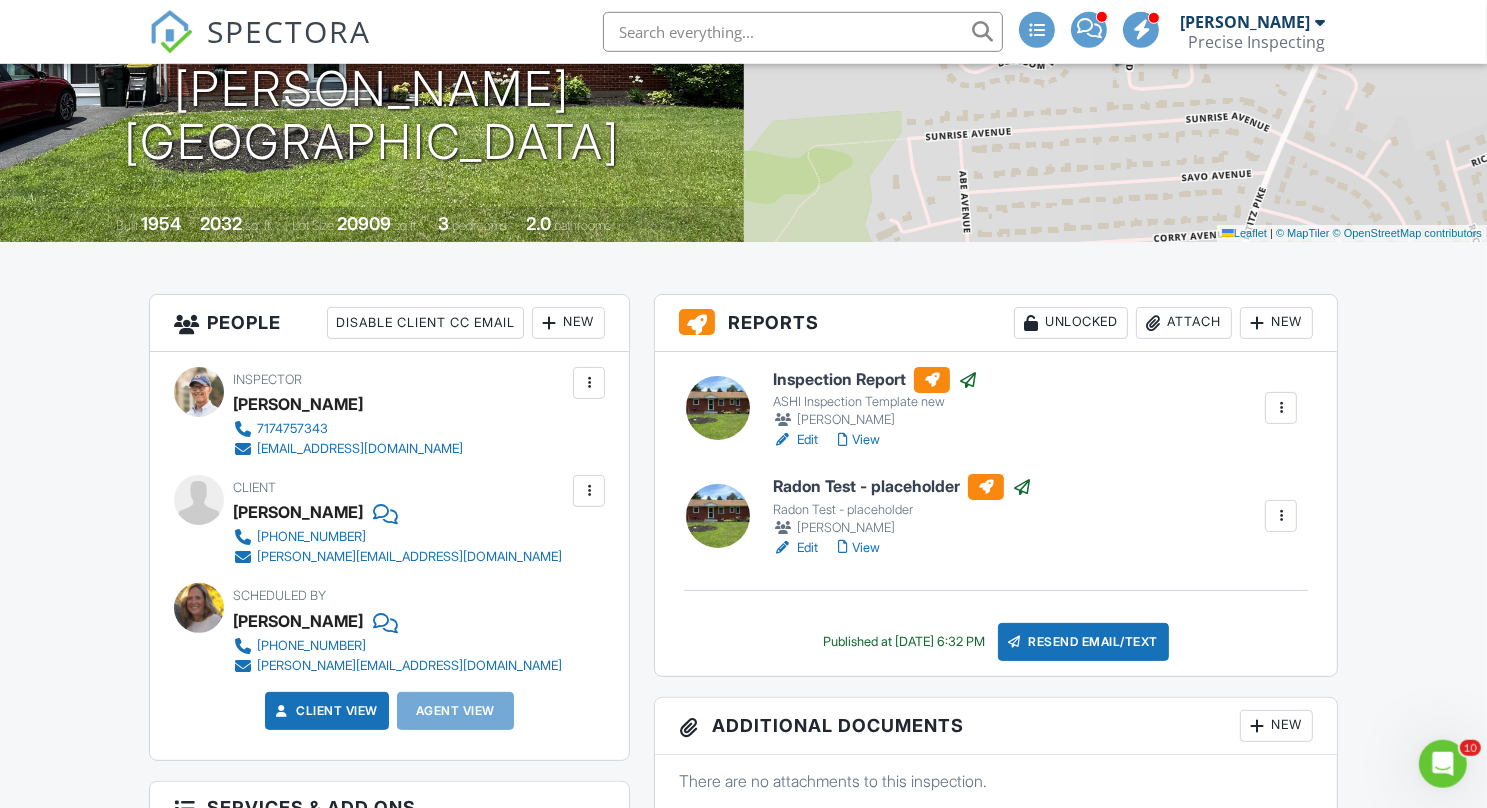 scroll, scrollTop: 355, scrollLeft: 0, axis: vertical 